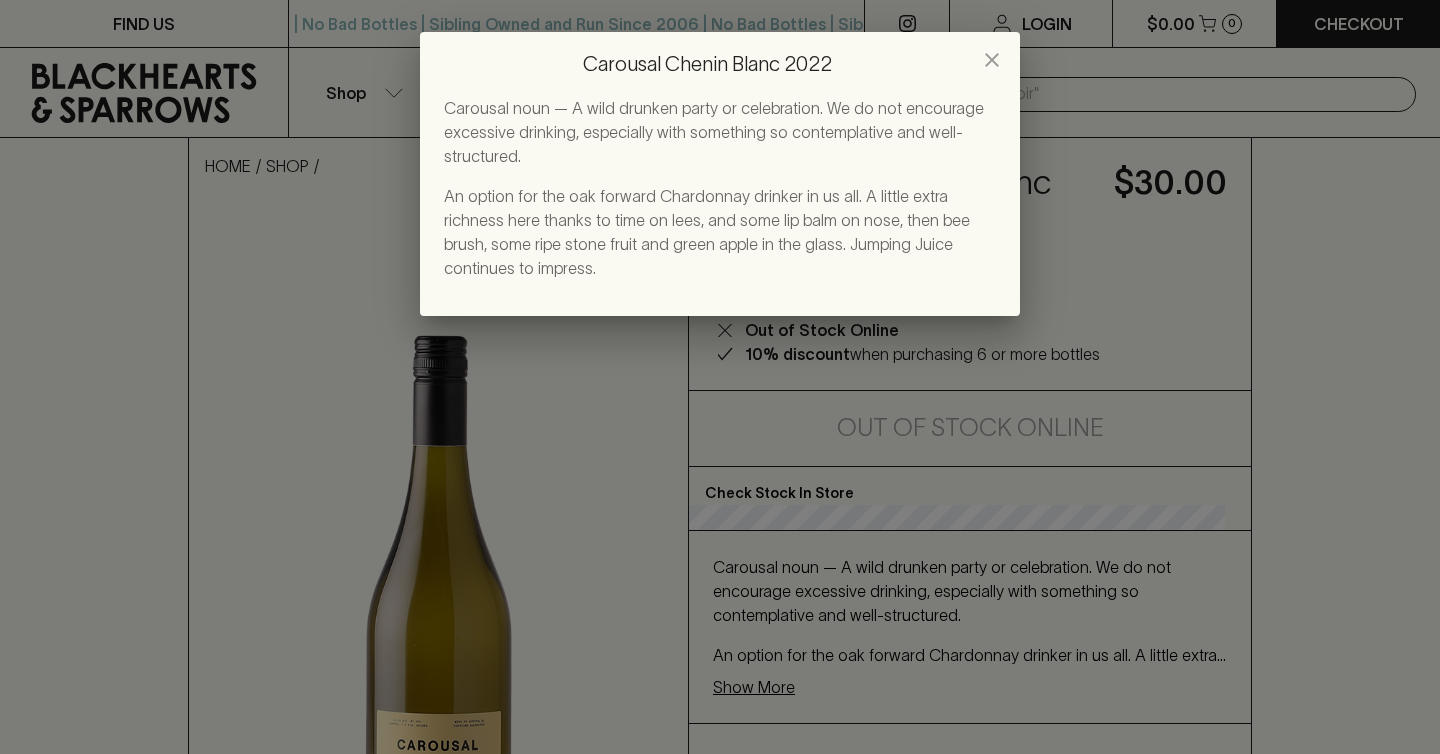 scroll, scrollTop: 160, scrollLeft: 0, axis: vertical 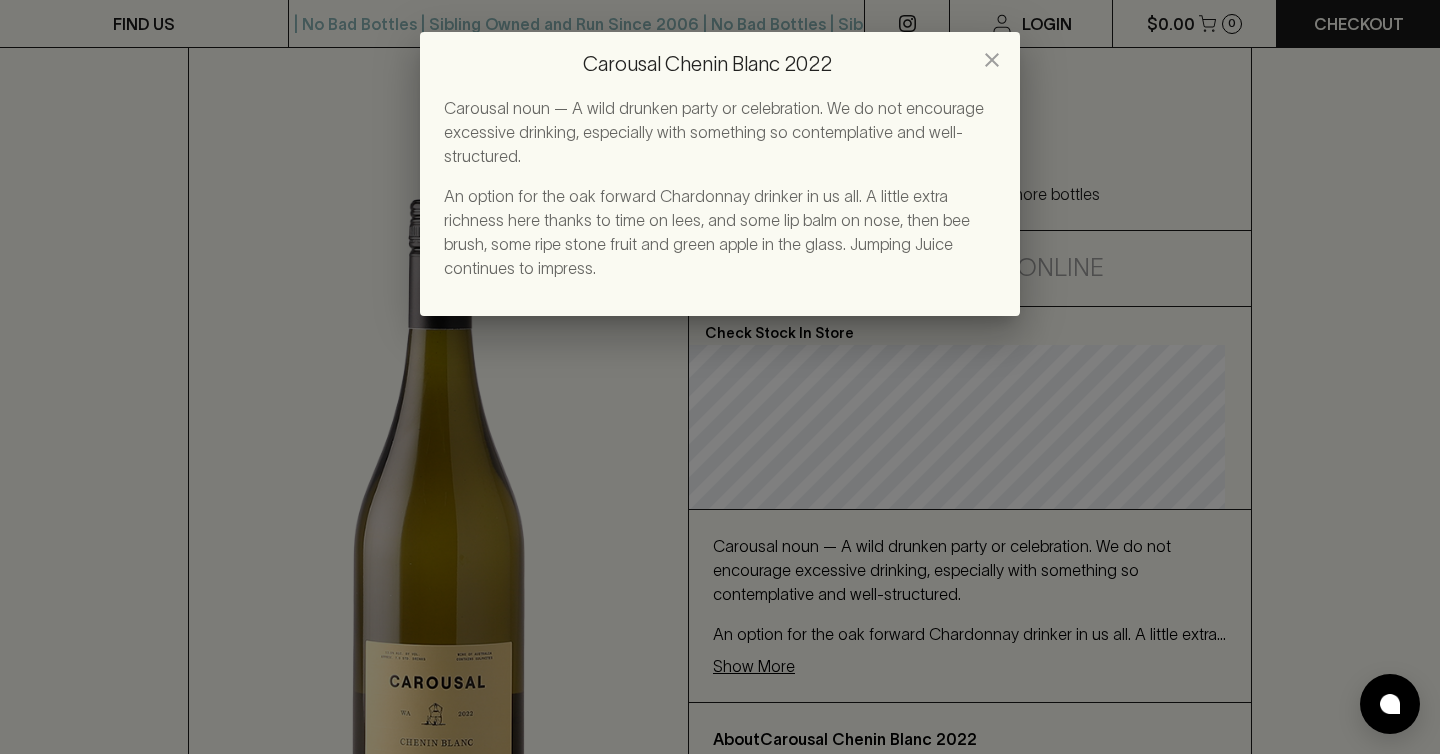 click on "Carousal Chenin Blanc 2022 Carousal noun — A wild drunken party or celebration.
We do not encourage excessive drinking, especially with something so contemplative and well-structured. An option for the oak forward Chardonnay drinker in us all. A little extra richness here thanks to time on lees, and some lip balm on nose, then bee brush, some ripe stone fruit and green apple in the glass. Jumping Juice continues to impress." at bounding box center [720, 377] 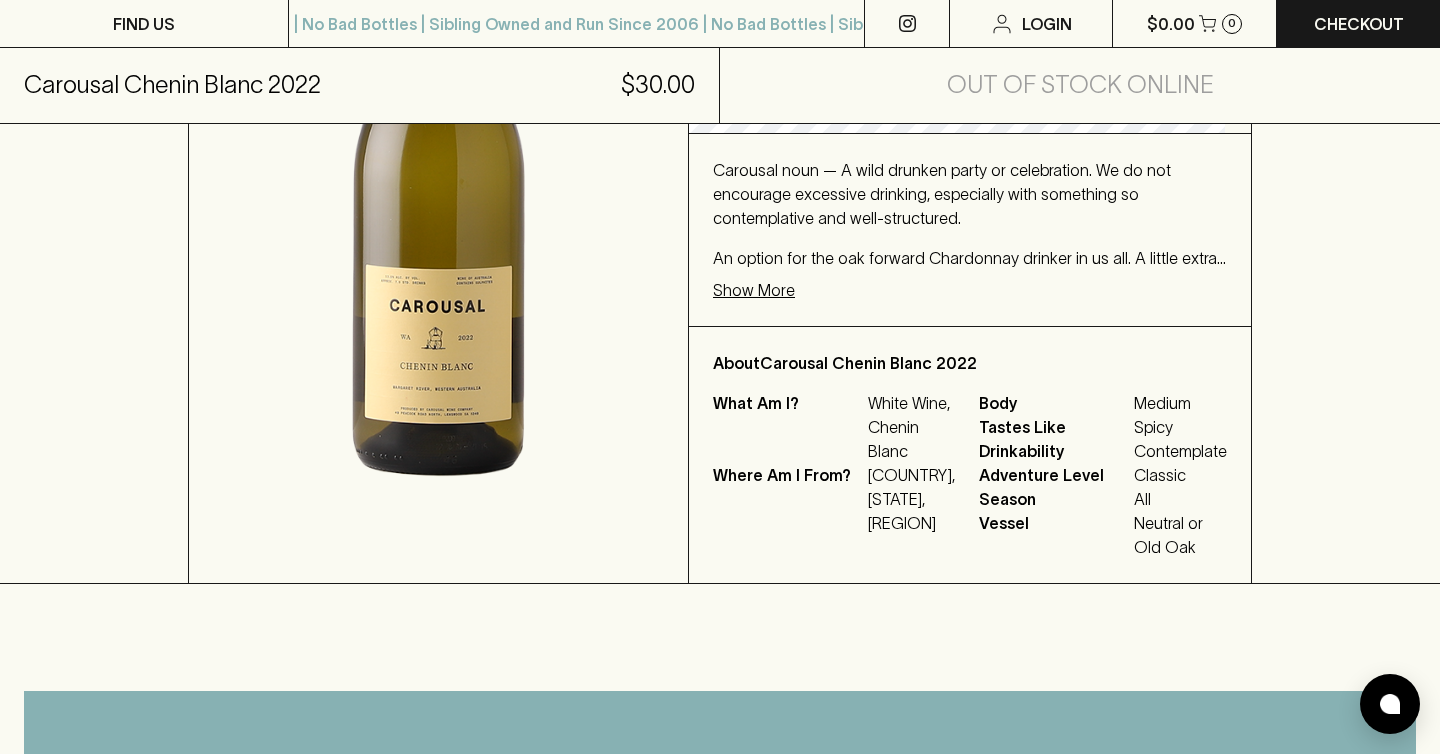 scroll, scrollTop: 536, scrollLeft: 0, axis: vertical 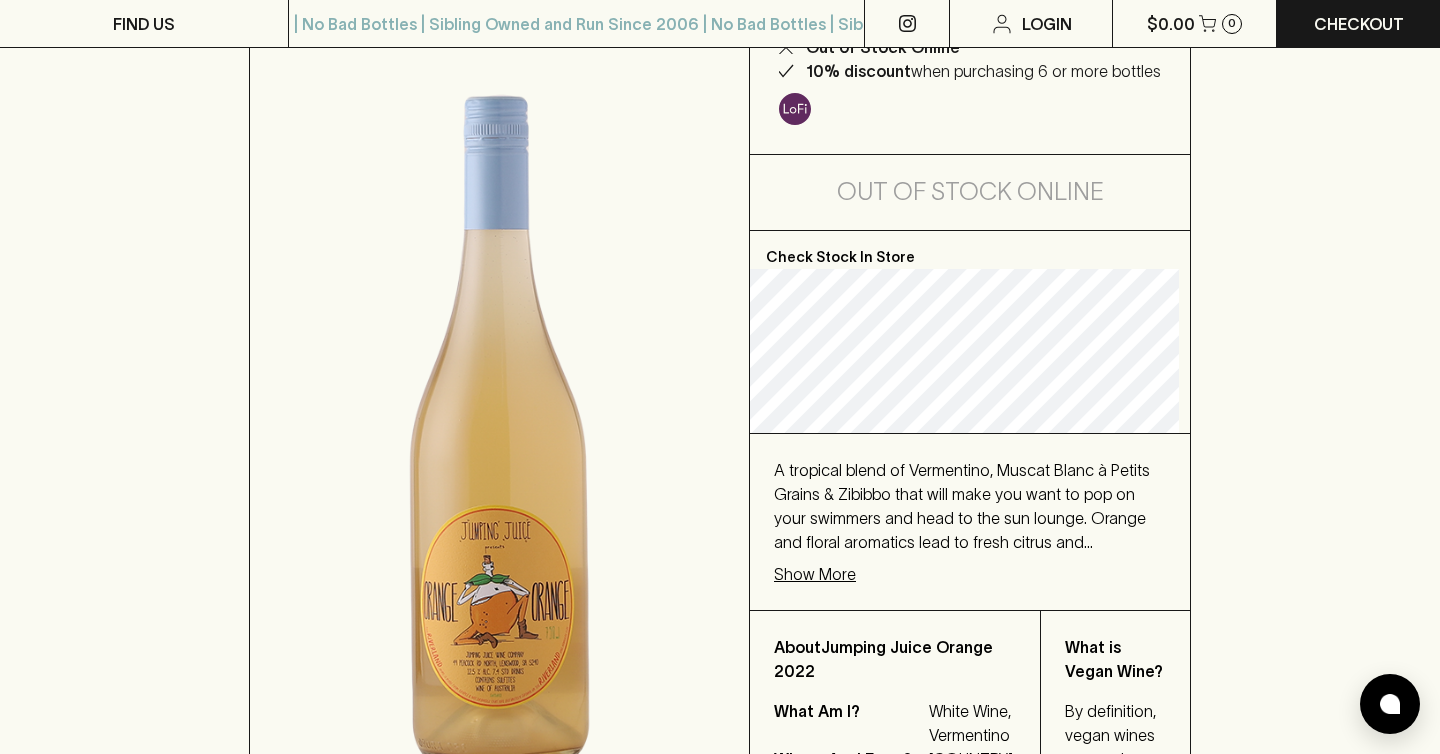 click on "Show More" at bounding box center [815, 574] 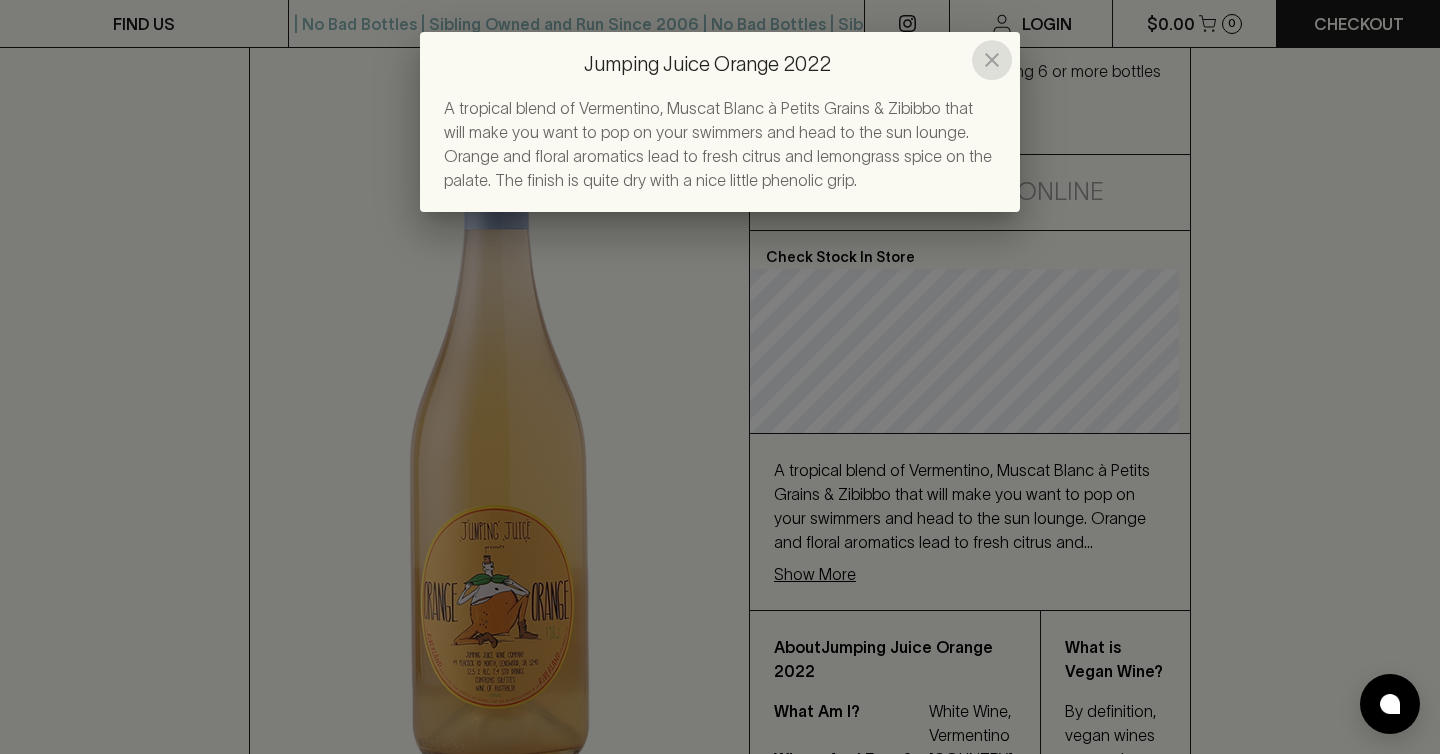 click at bounding box center [992, 60] 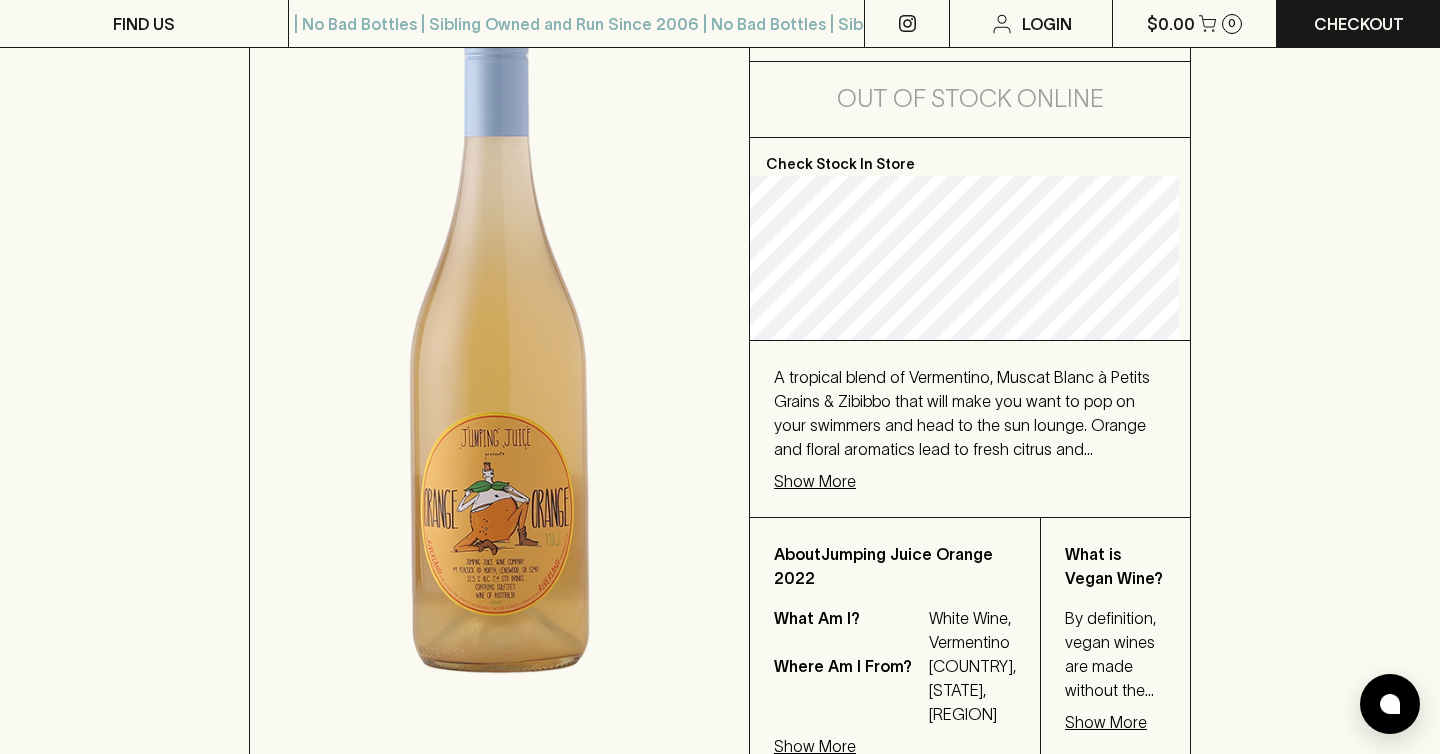 scroll, scrollTop: 444, scrollLeft: 0, axis: vertical 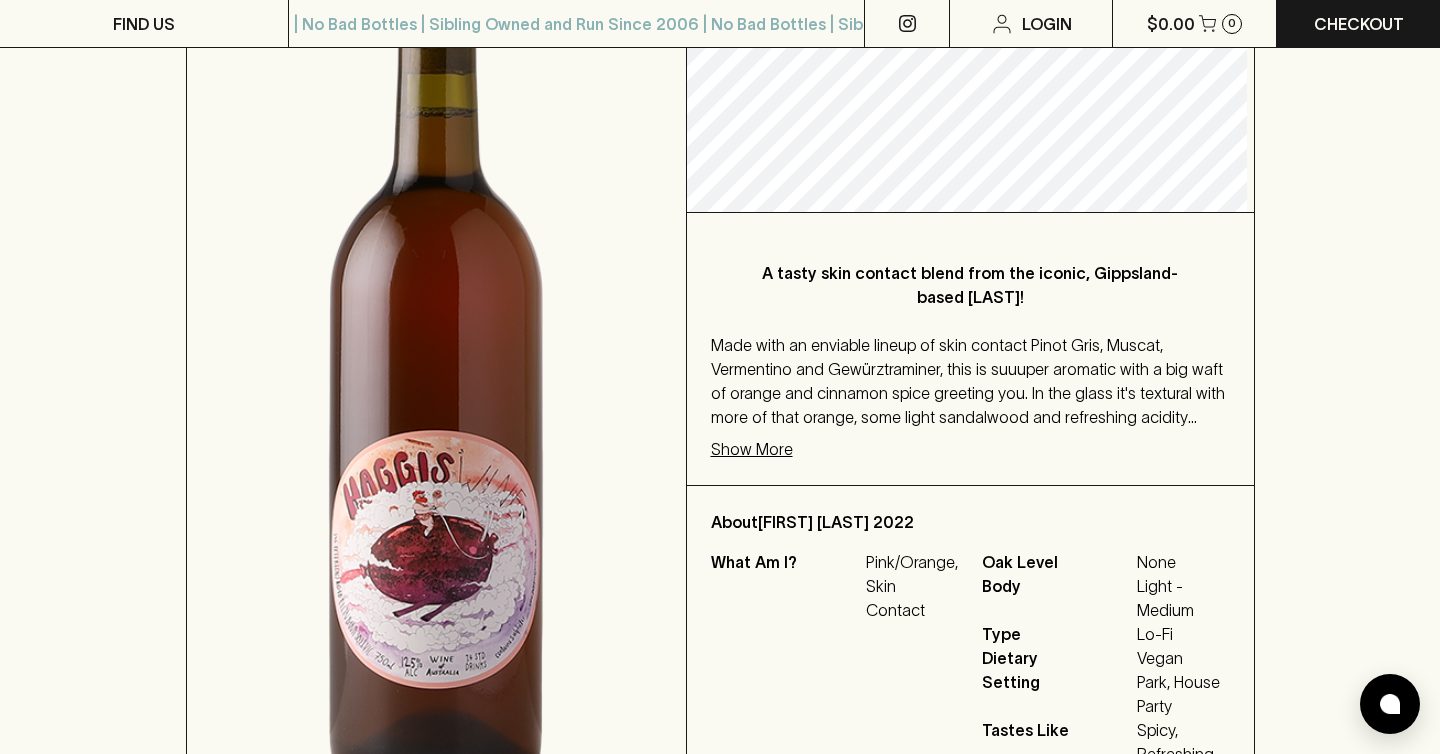 click on "Show More" at bounding box center [752, 449] 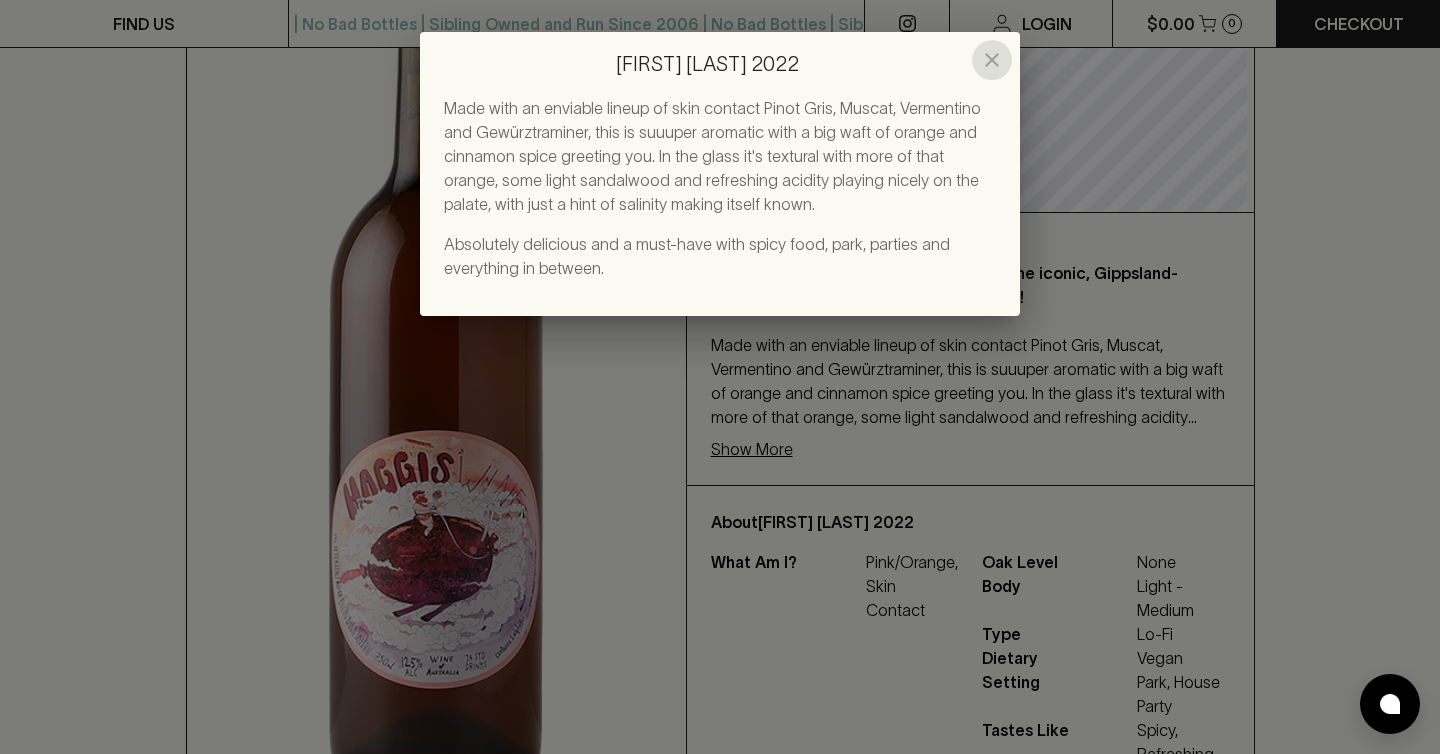 click 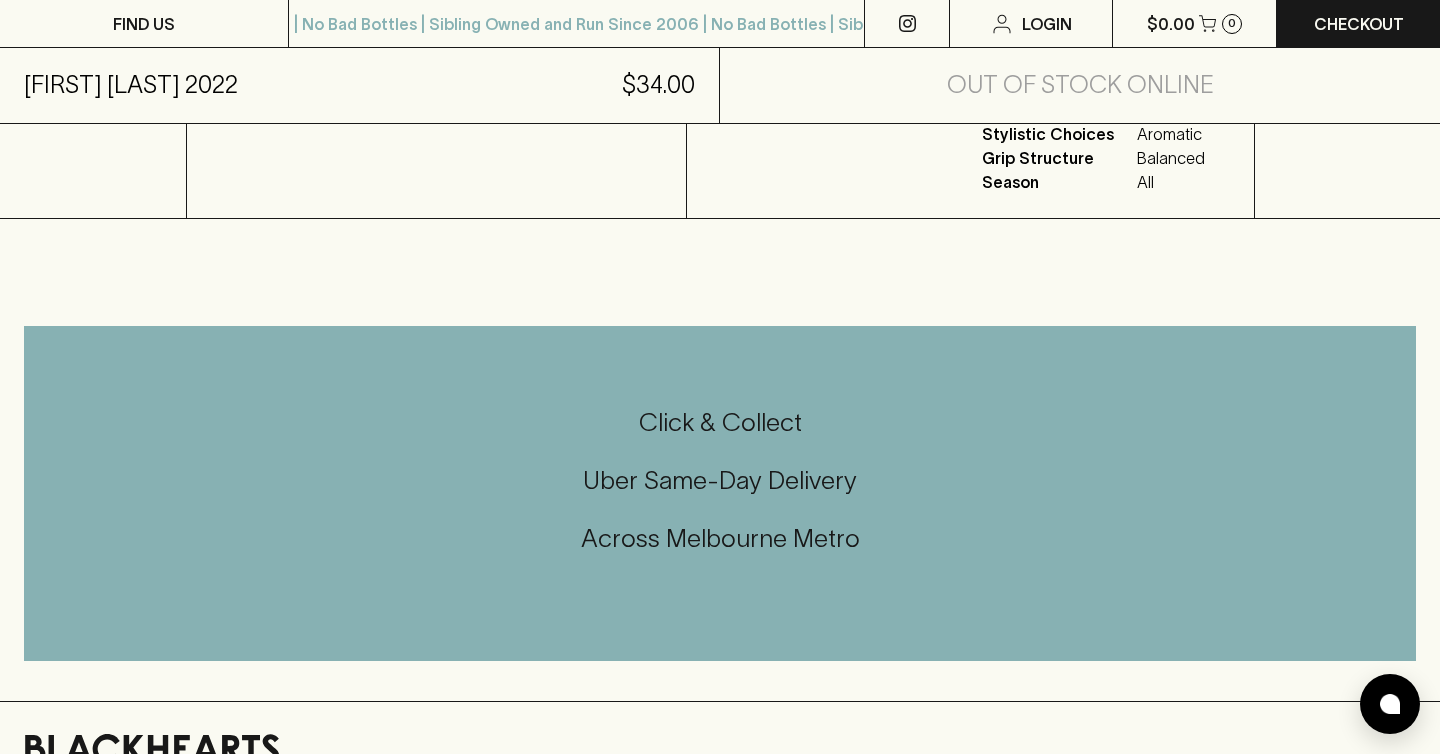 scroll, scrollTop: 0, scrollLeft: 0, axis: both 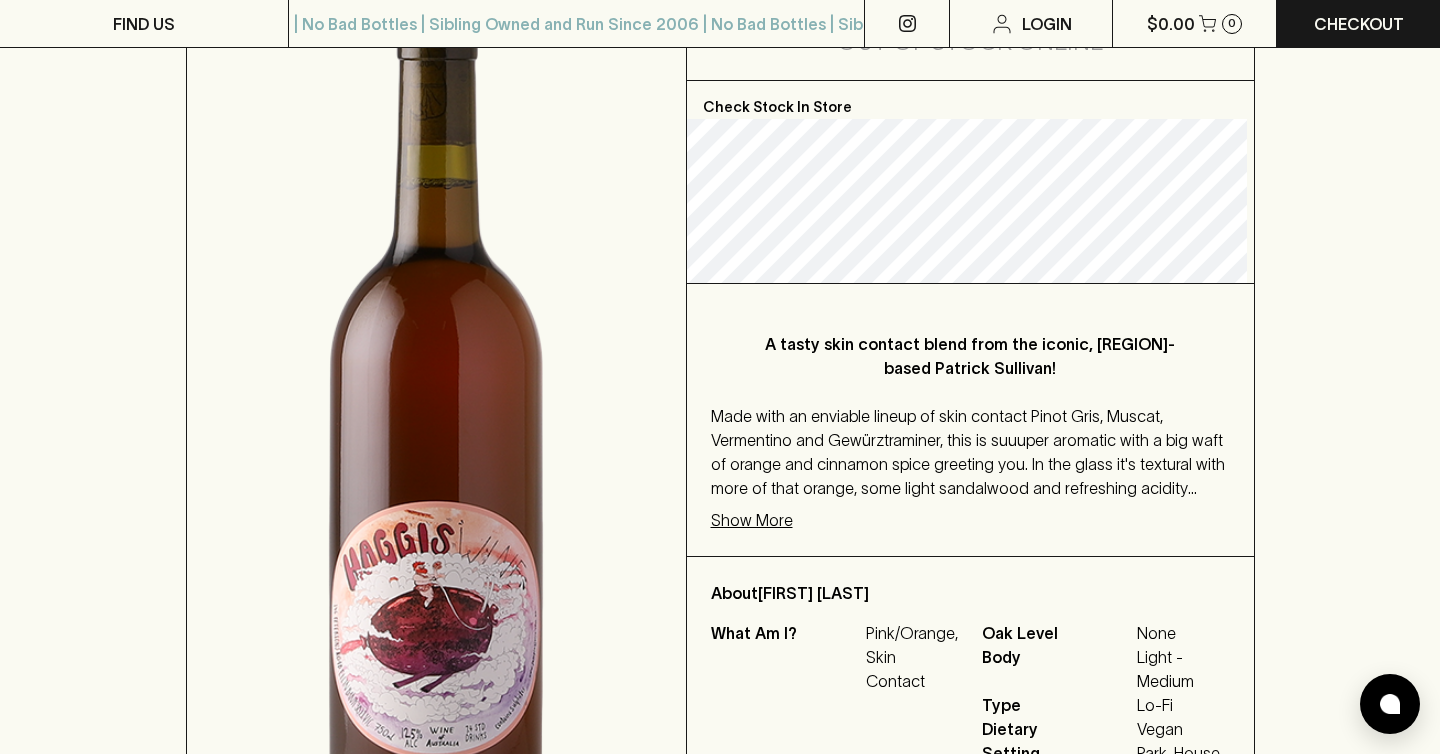 click on "Show More" at bounding box center (752, 520) 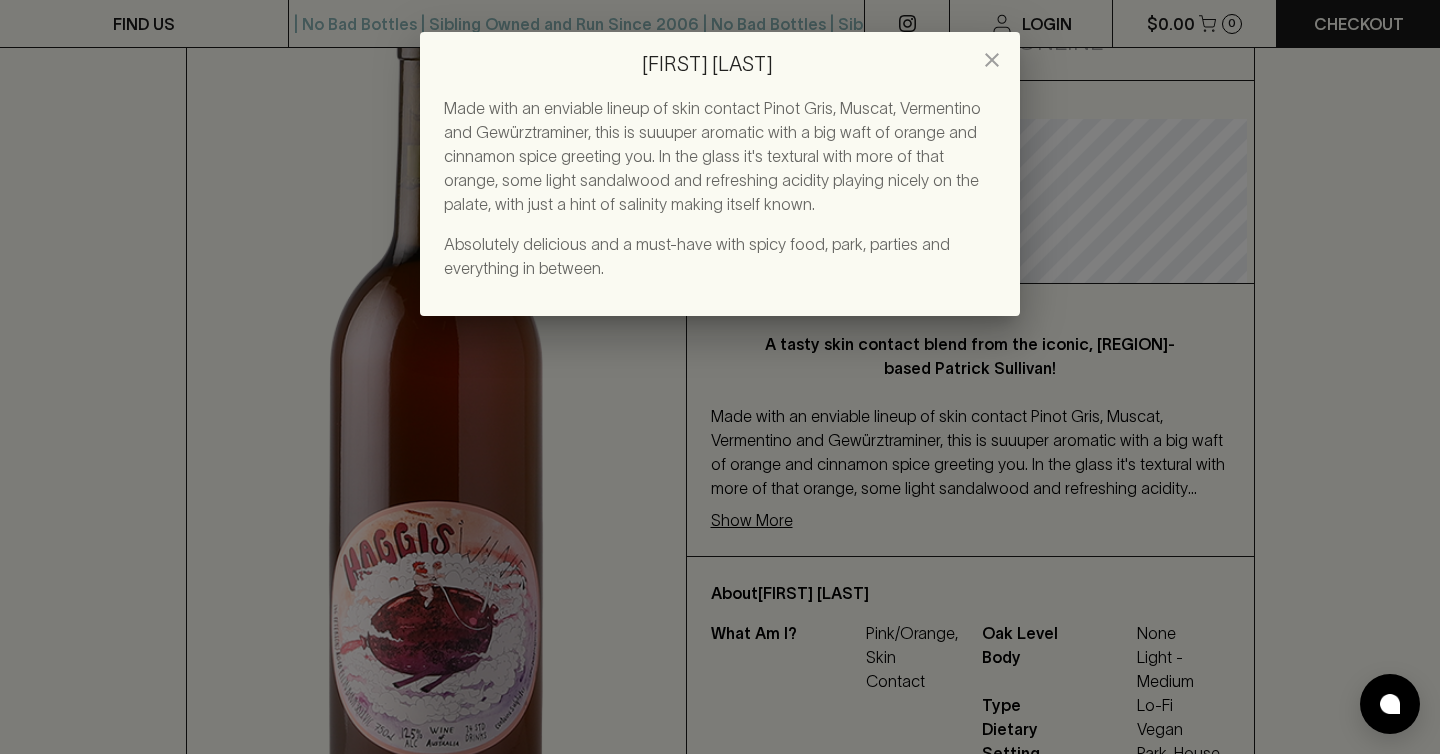click at bounding box center (992, 60) 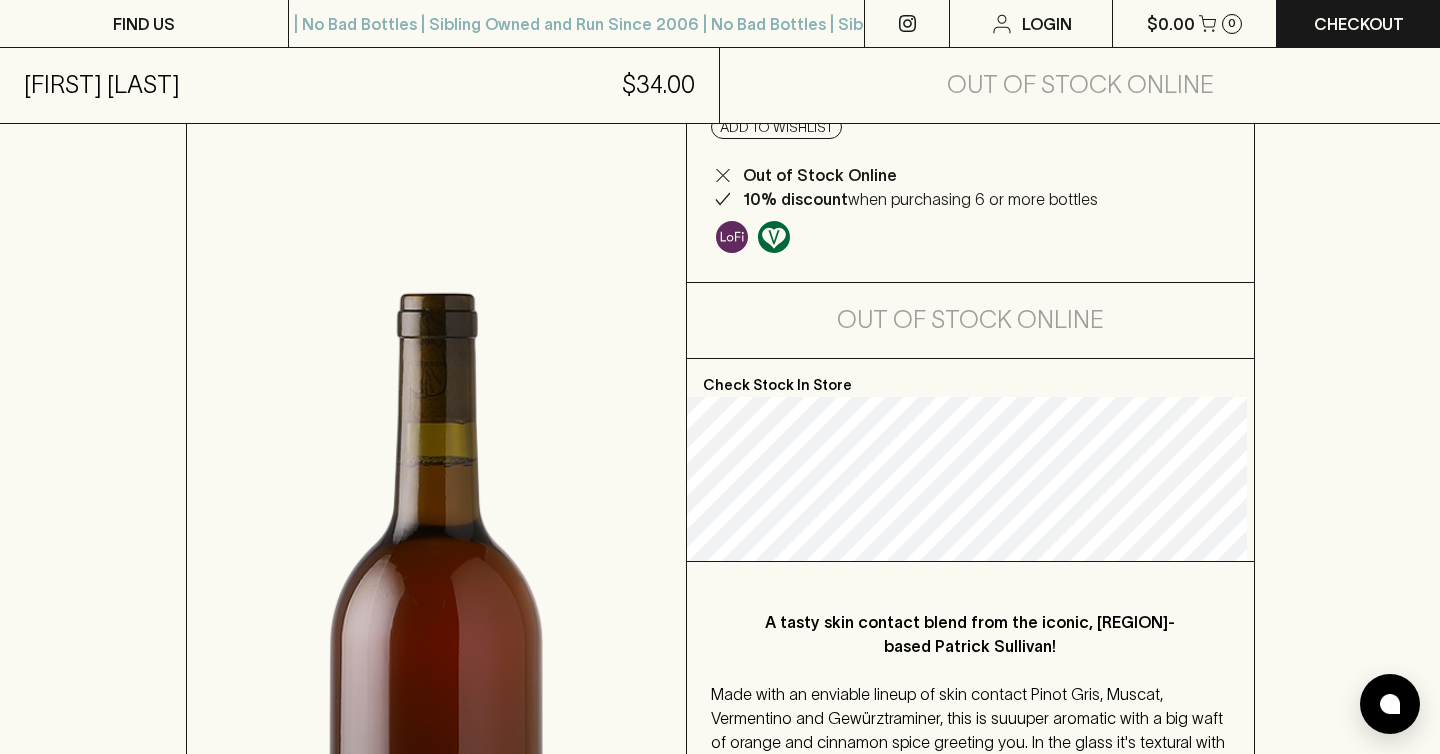 scroll, scrollTop: 0, scrollLeft: 0, axis: both 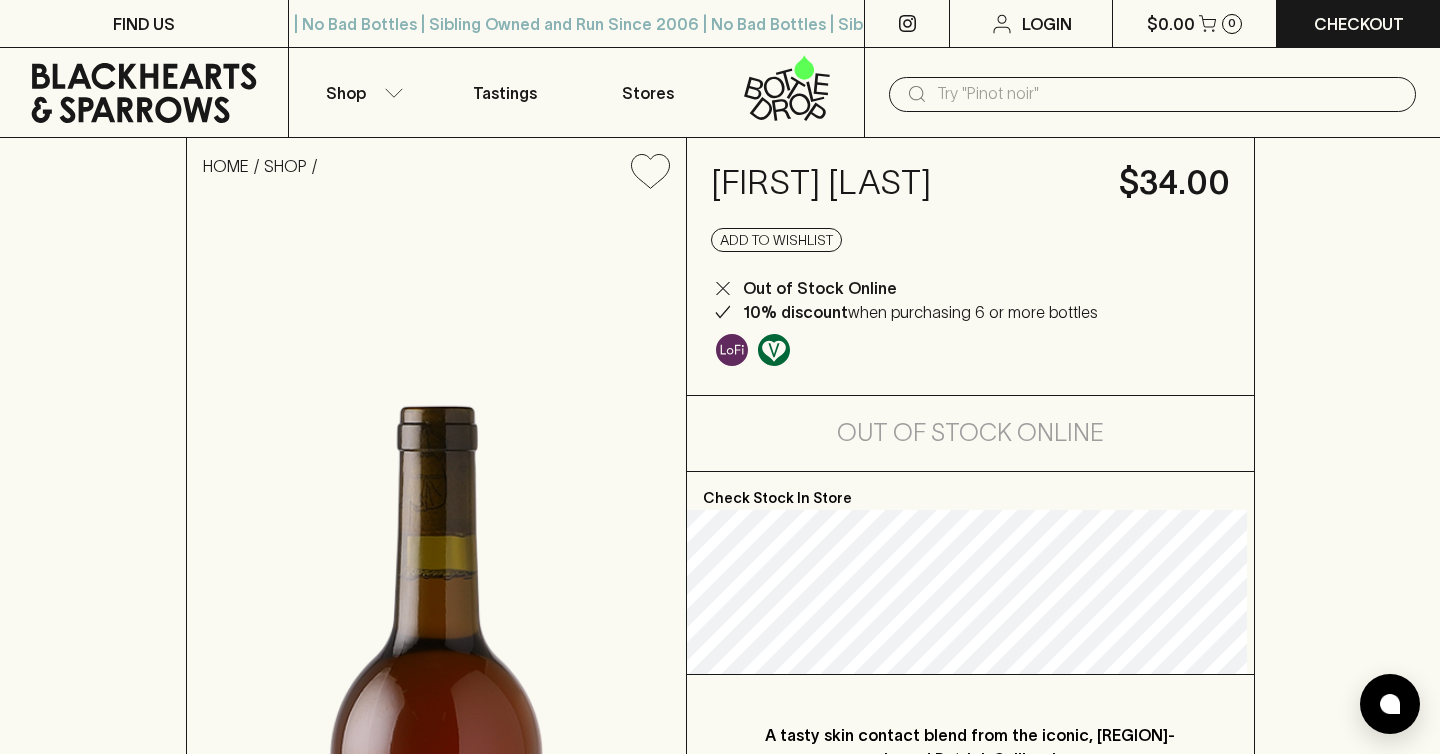 click at bounding box center (1168, 94) 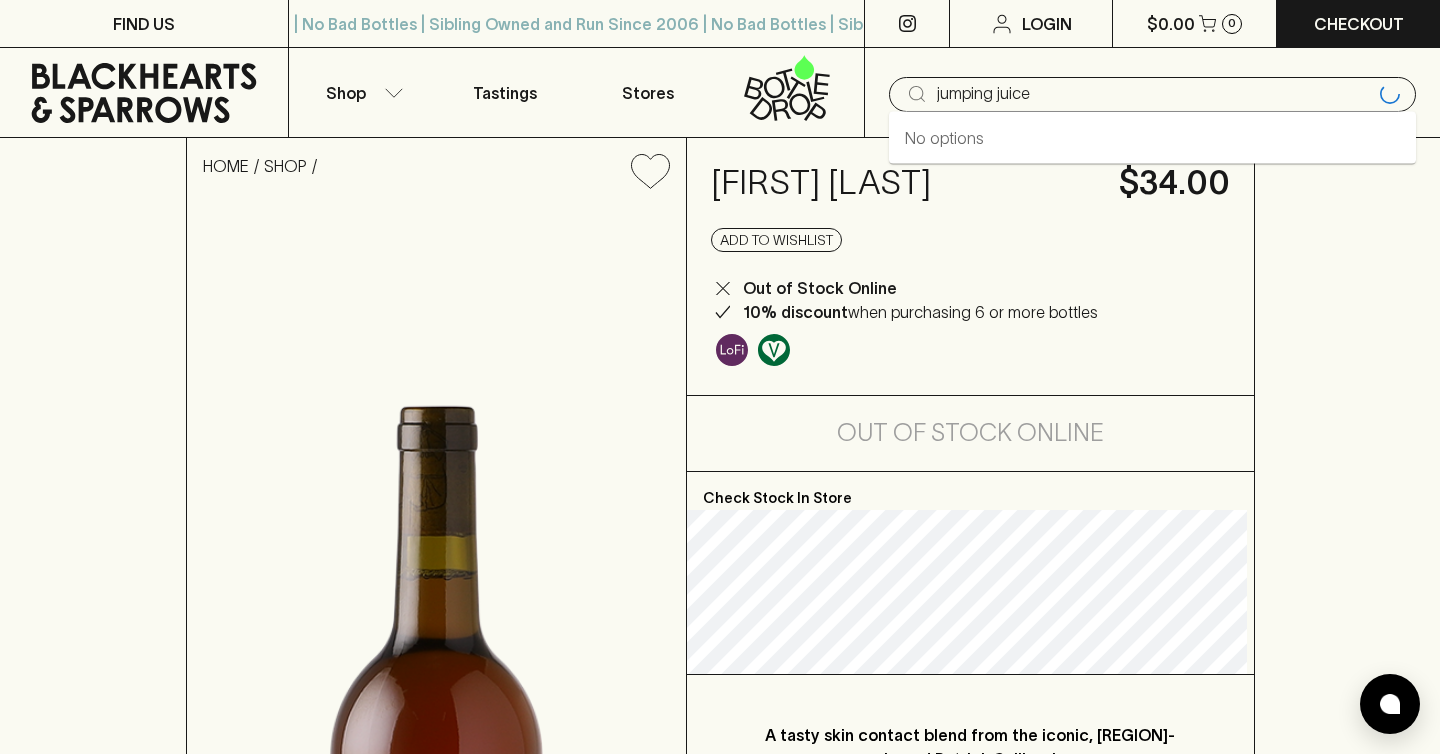 type on "jumping juice" 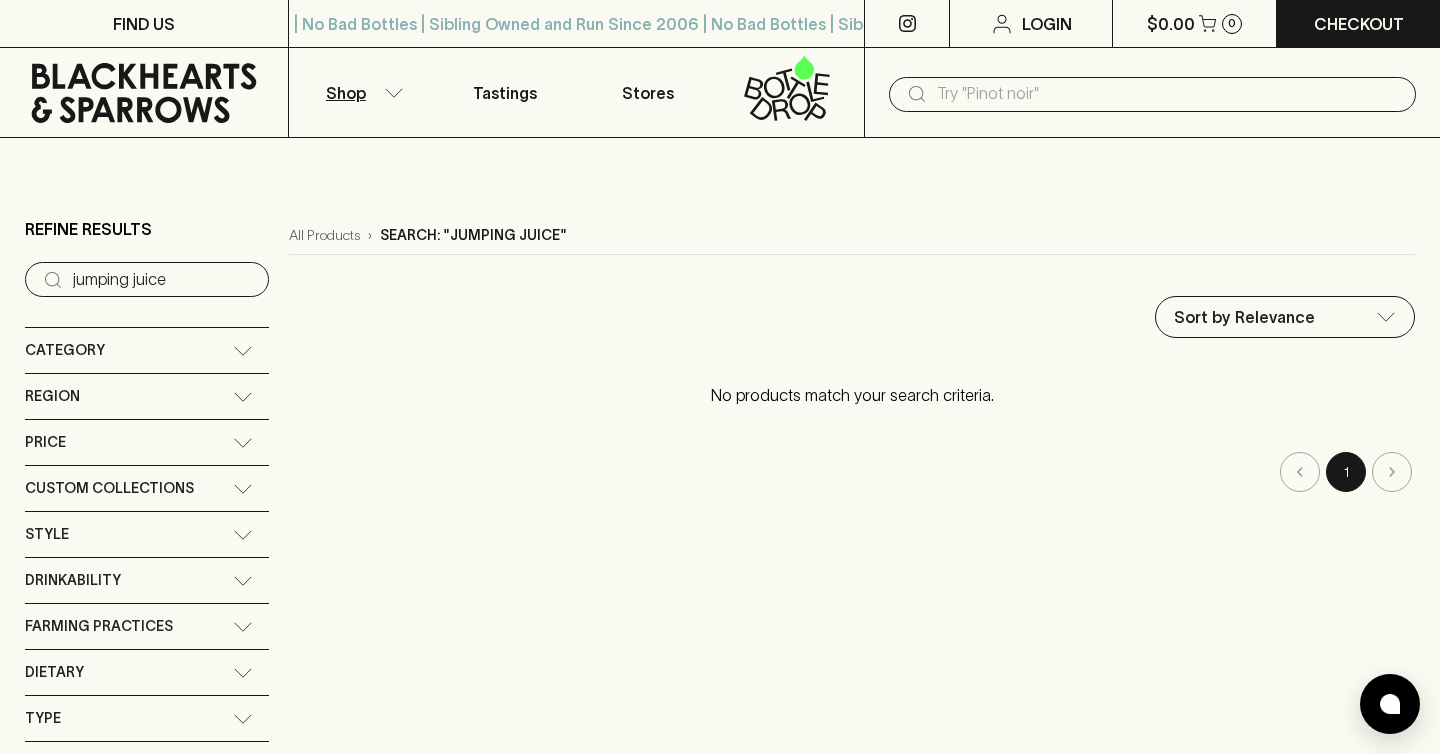 click at bounding box center [1168, 94] 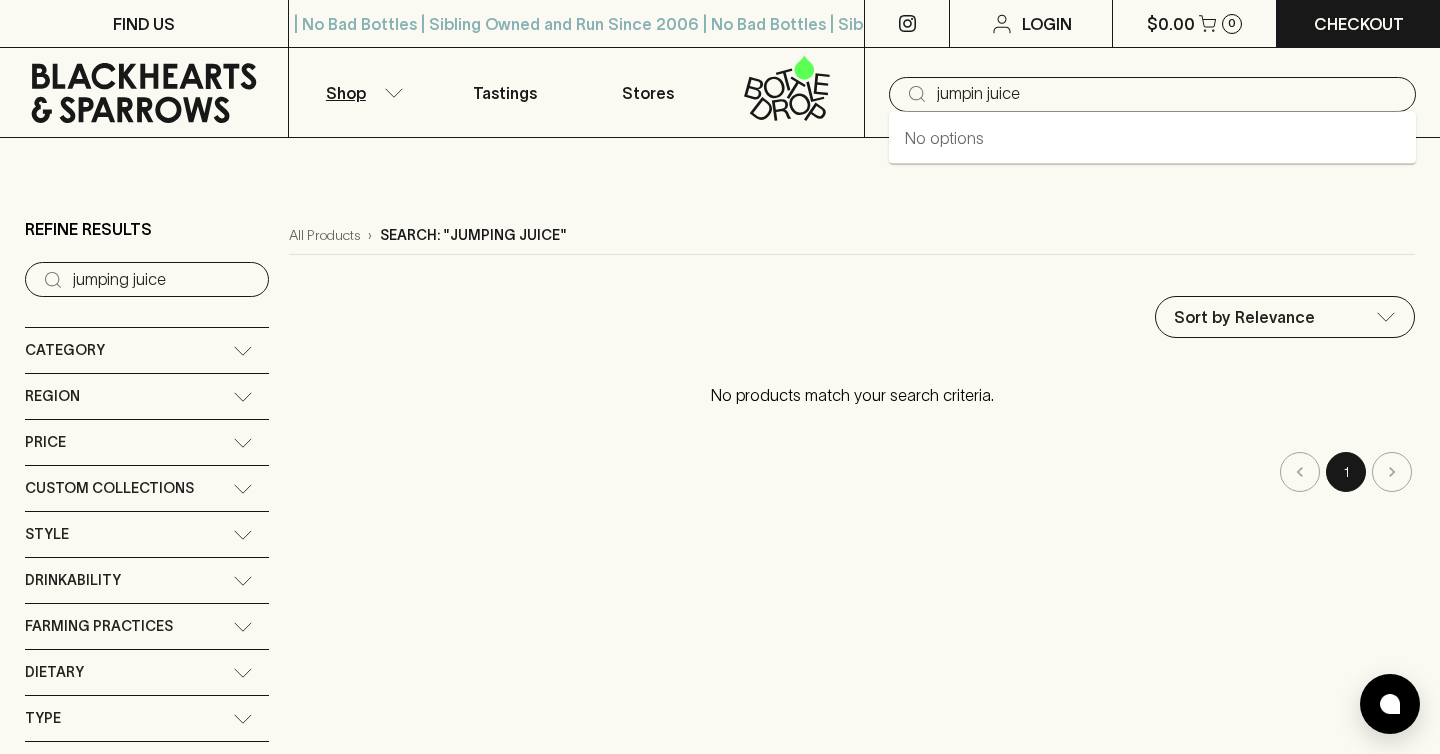 type on "jumpin juice" 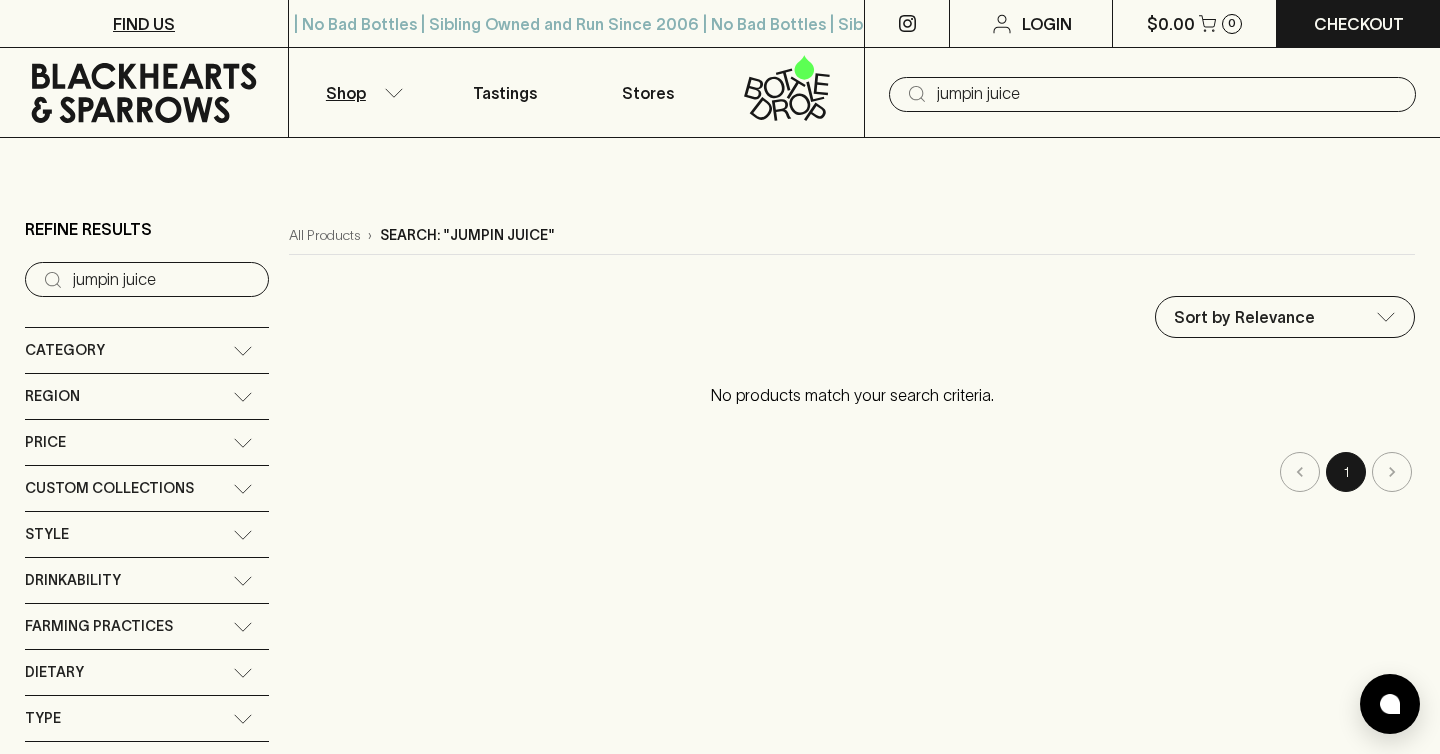 type on "jumping juice" 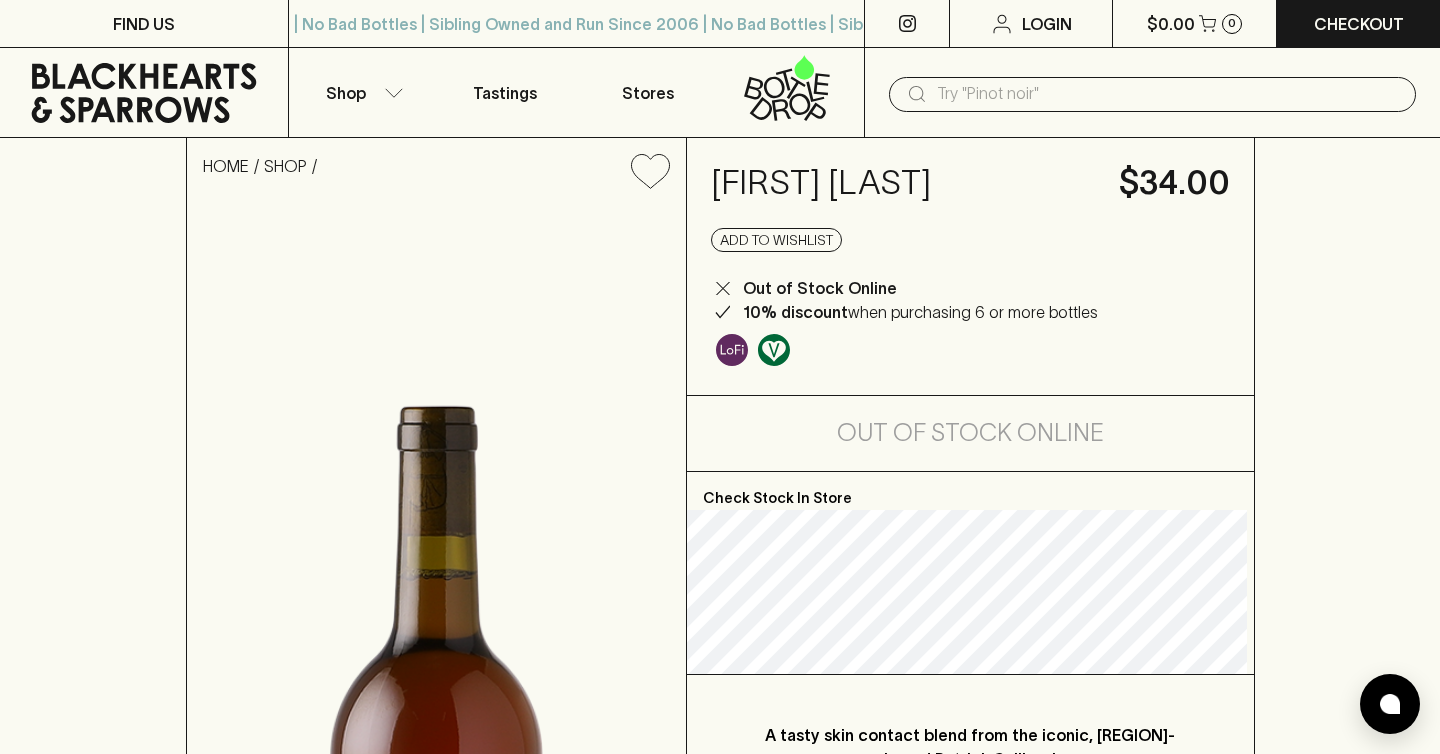 click at bounding box center [1168, 94] 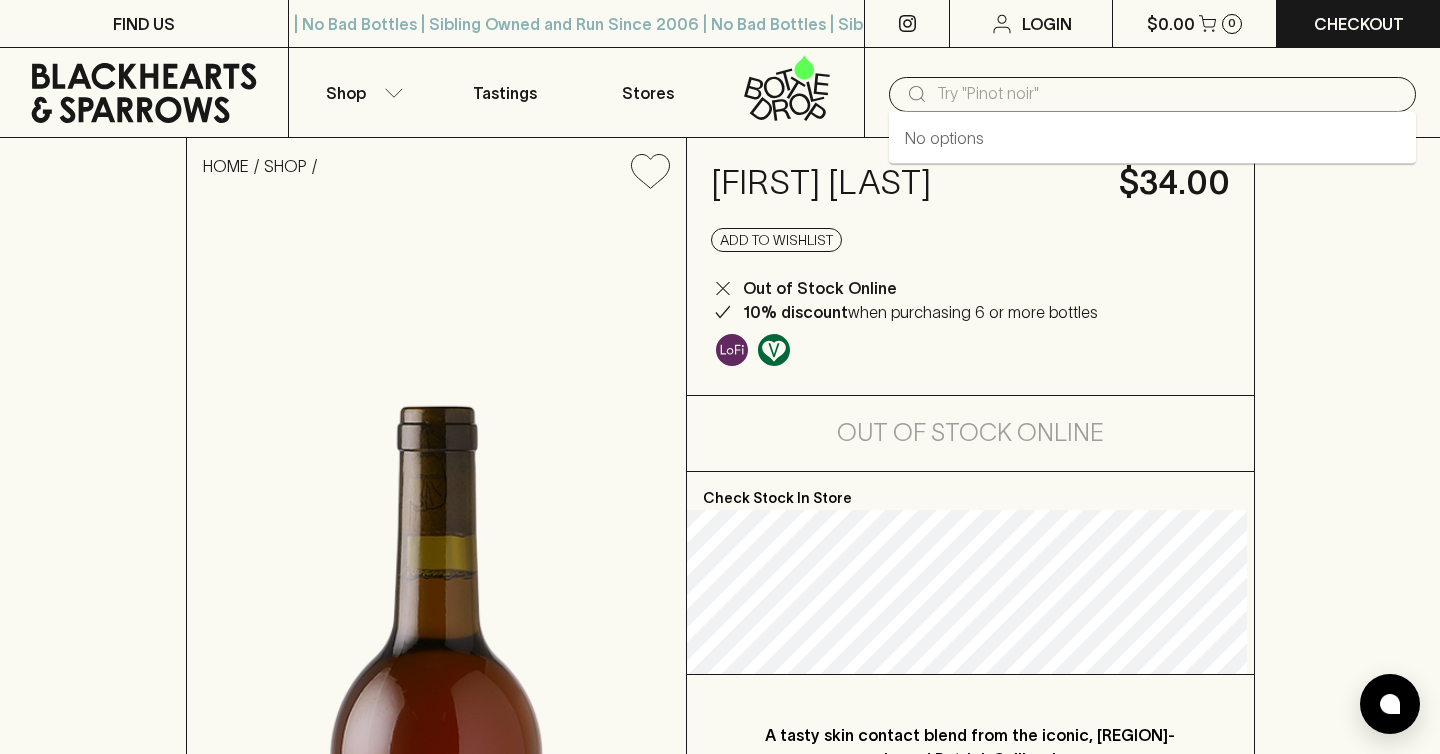 click on "10% discount  when purchasing 6 or more   bottles" at bounding box center [920, 312] 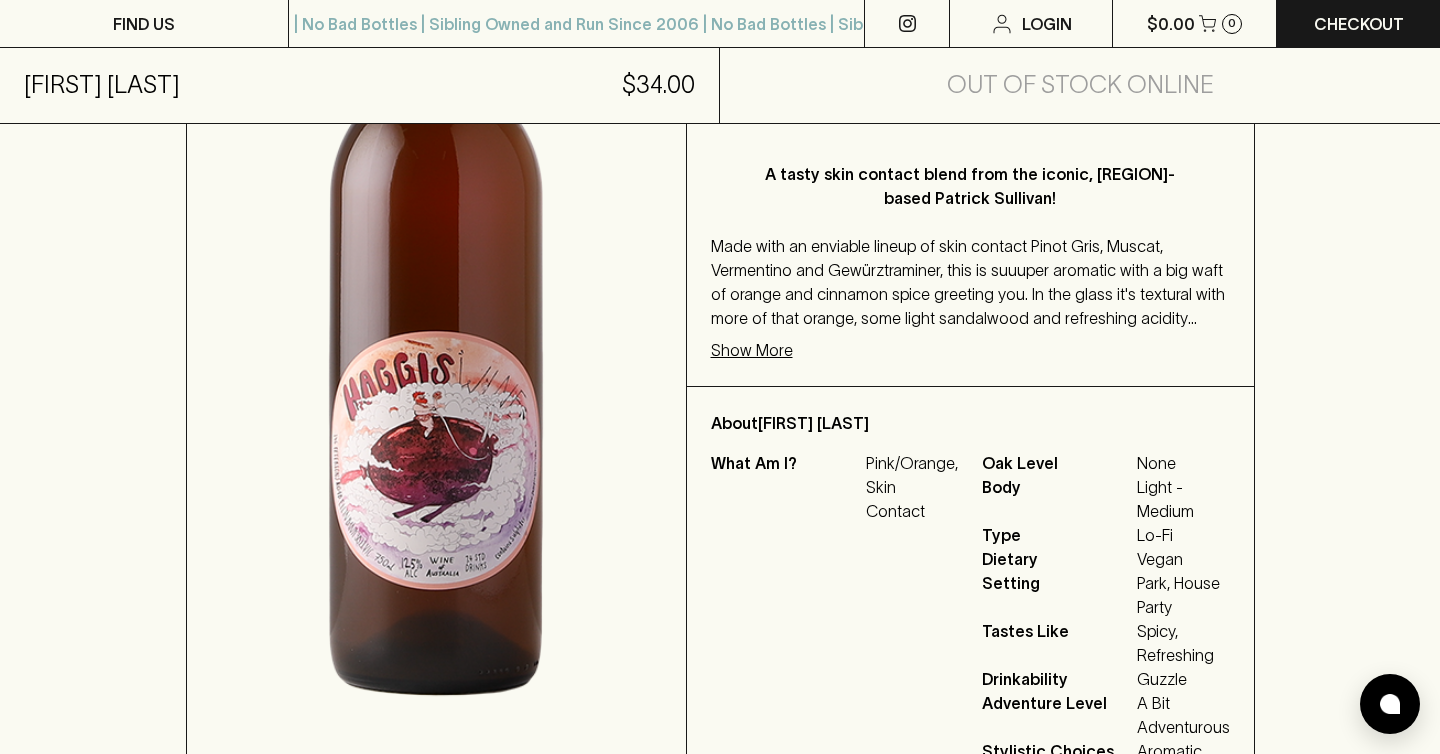 scroll, scrollTop: 0, scrollLeft: 0, axis: both 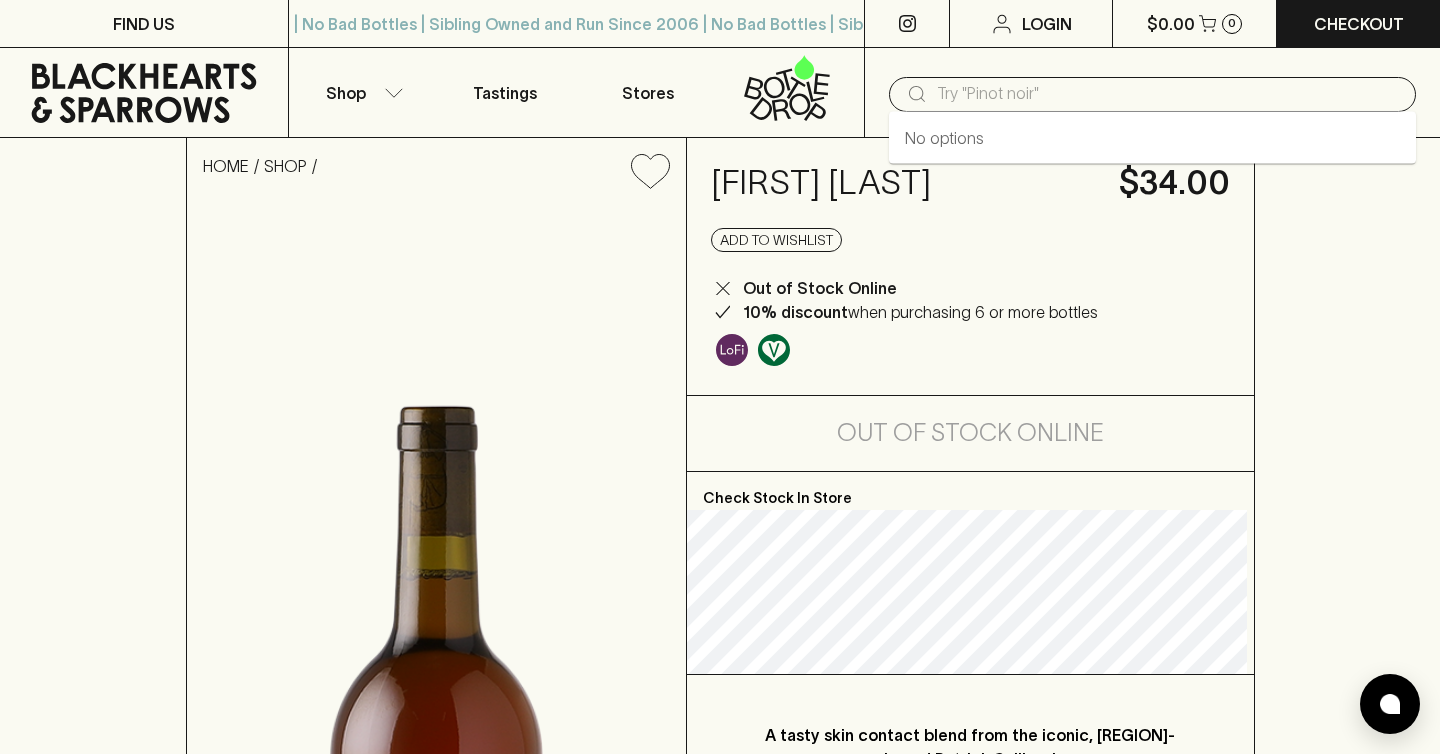 click at bounding box center (1168, 94) 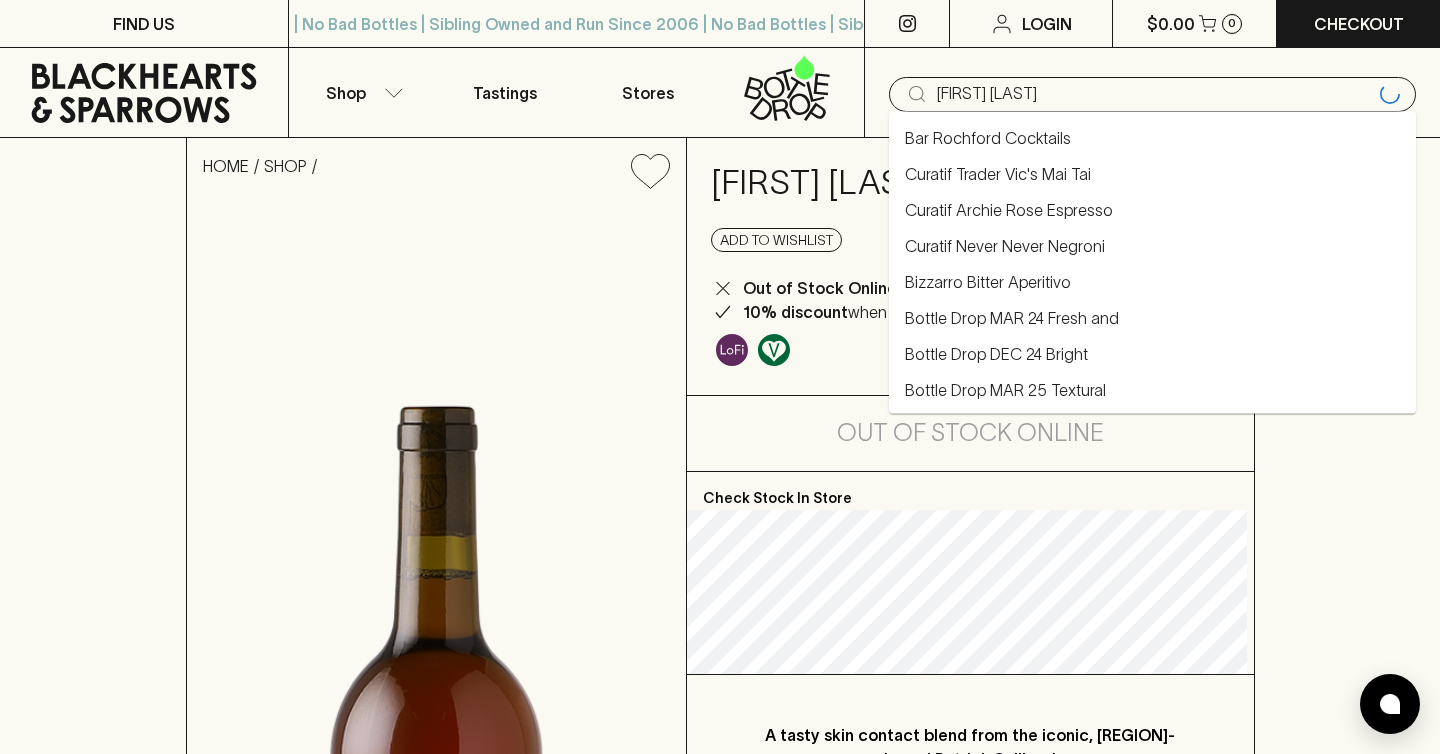 type on "patrick sullivan" 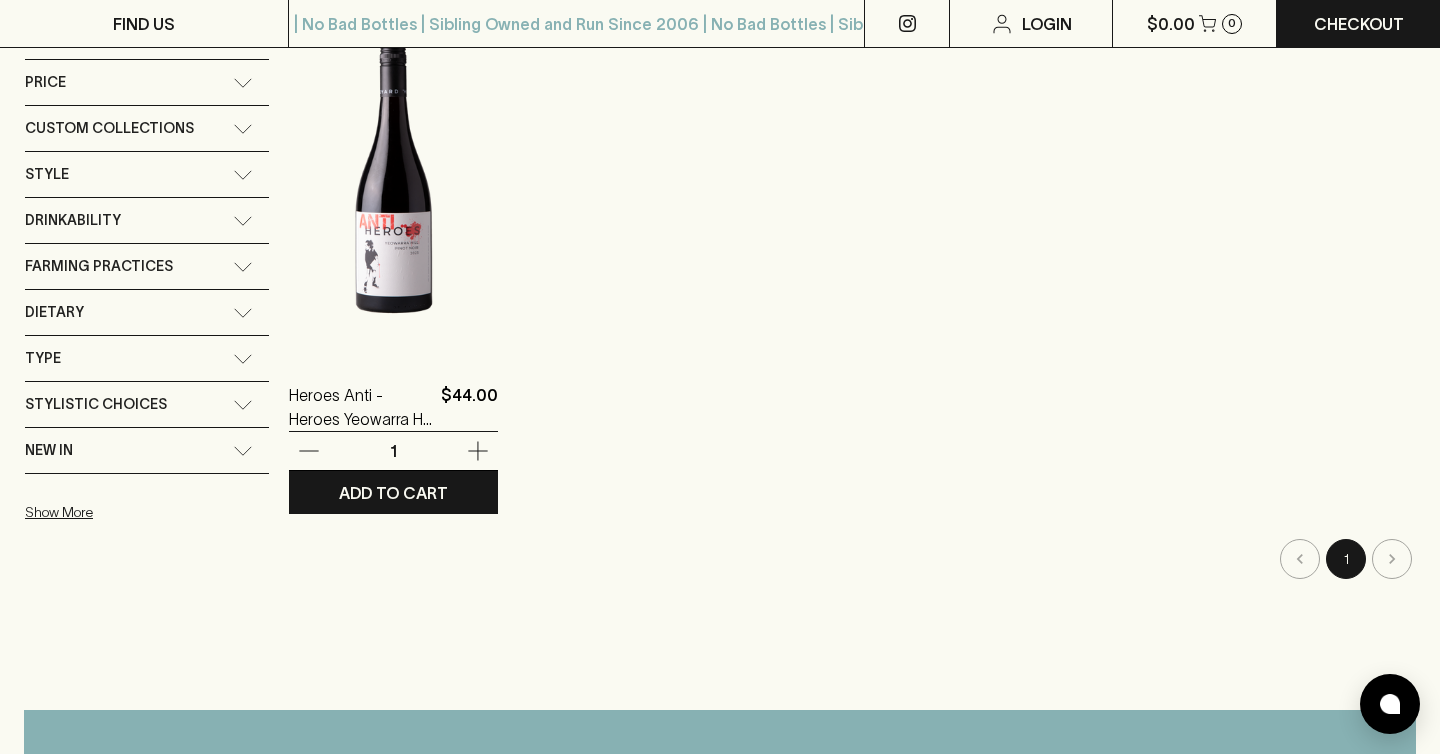 scroll, scrollTop: 0, scrollLeft: 0, axis: both 